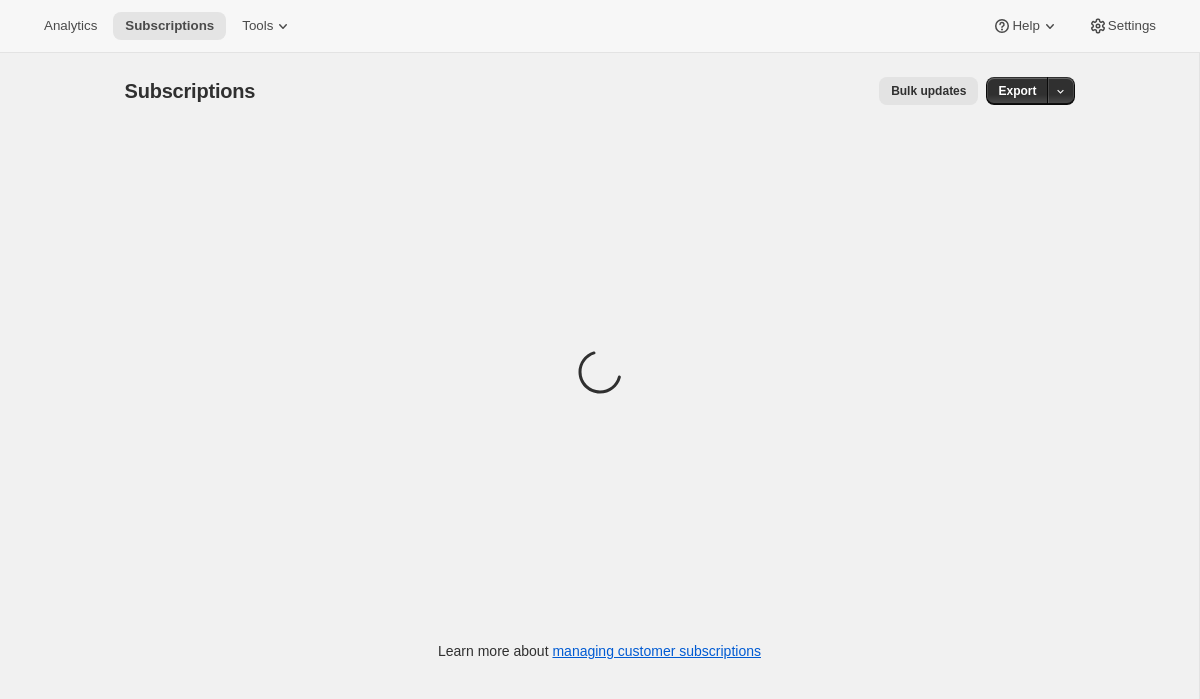 scroll, scrollTop: 0, scrollLeft: 0, axis: both 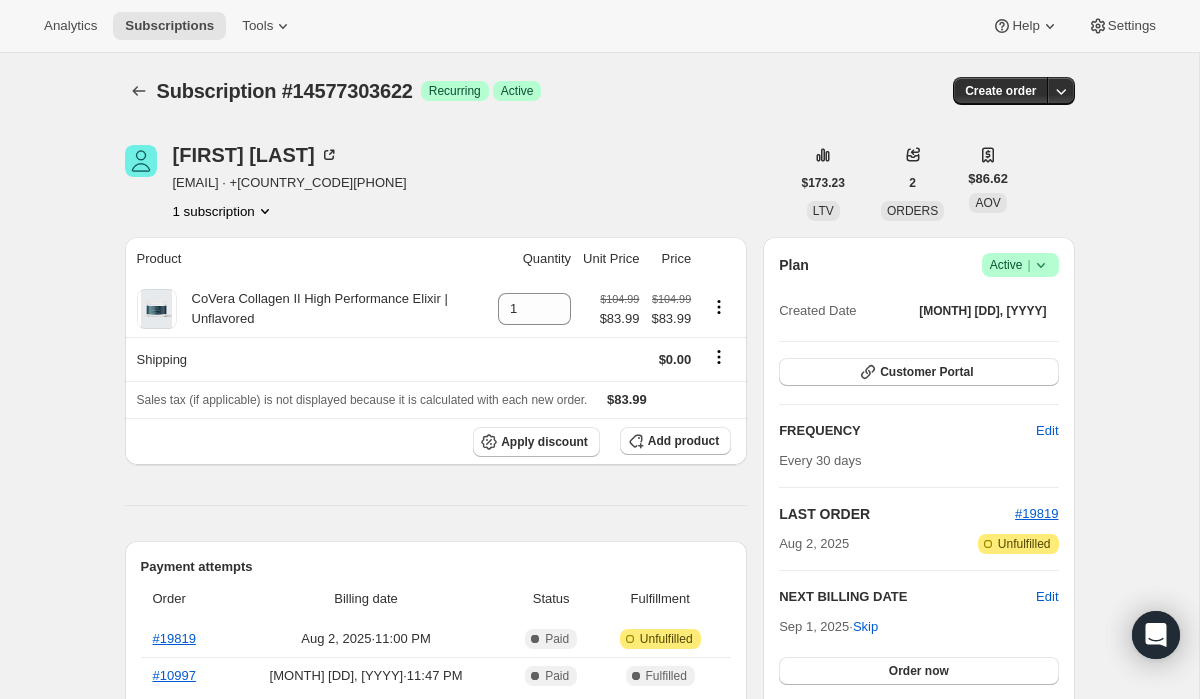 click 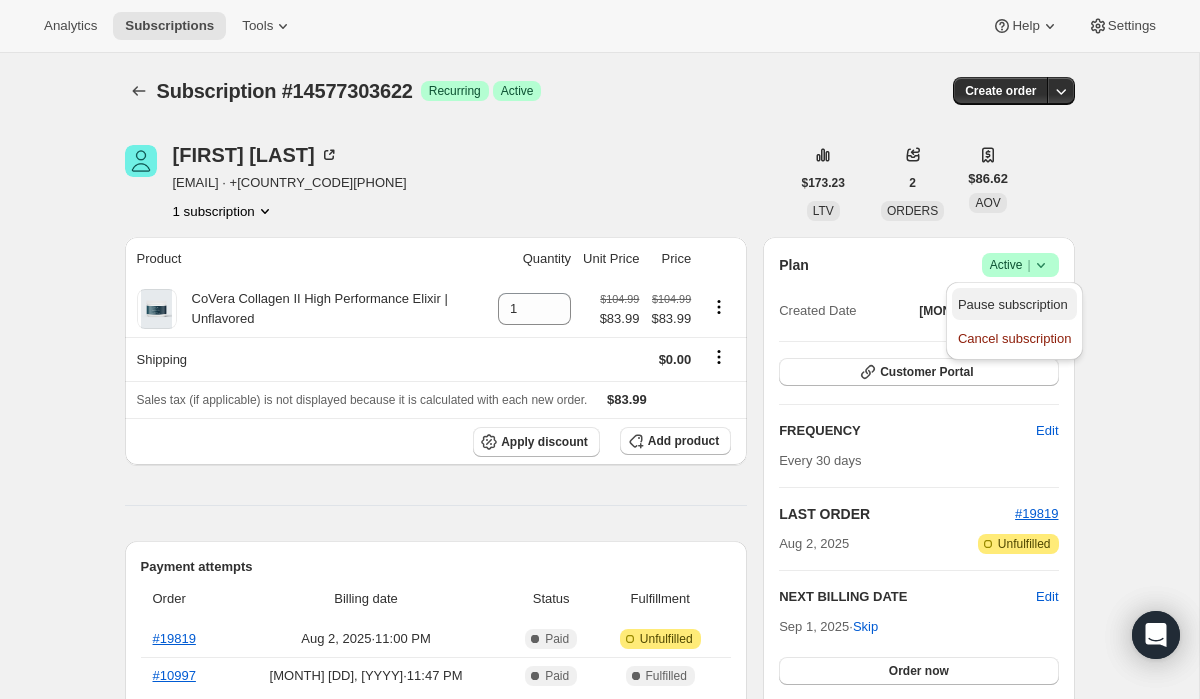 click on "Pause subscription" at bounding box center (1013, 304) 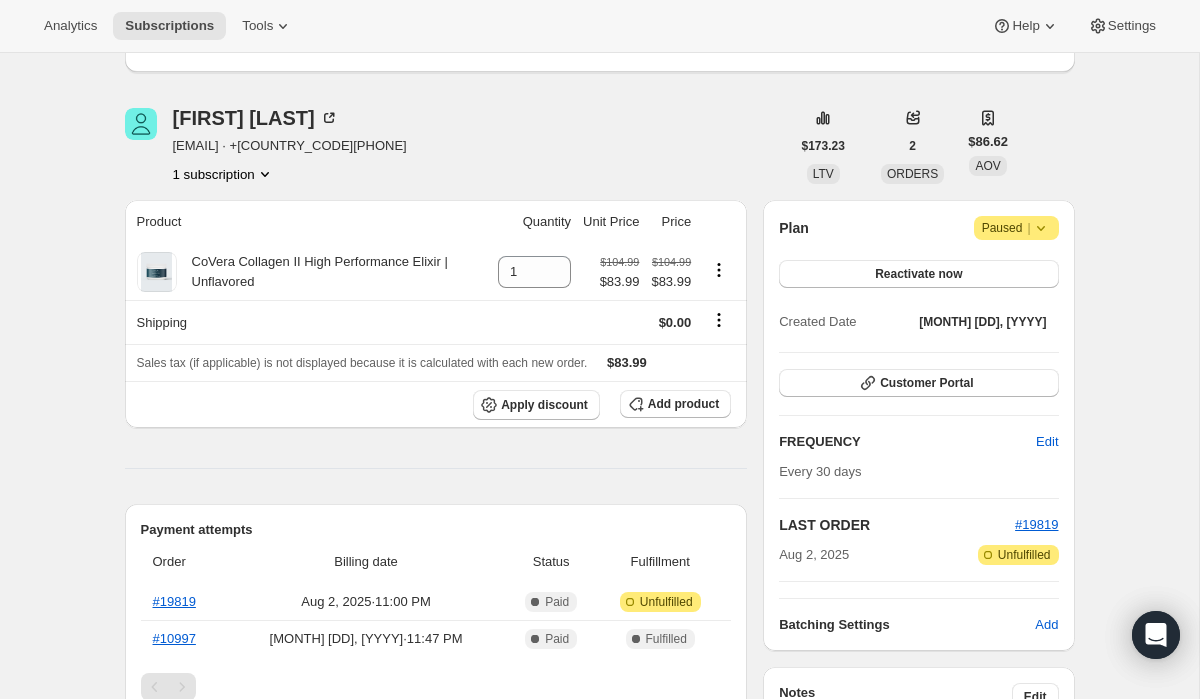 scroll, scrollTop: 127, scrollLeft: 0, axis: vertical 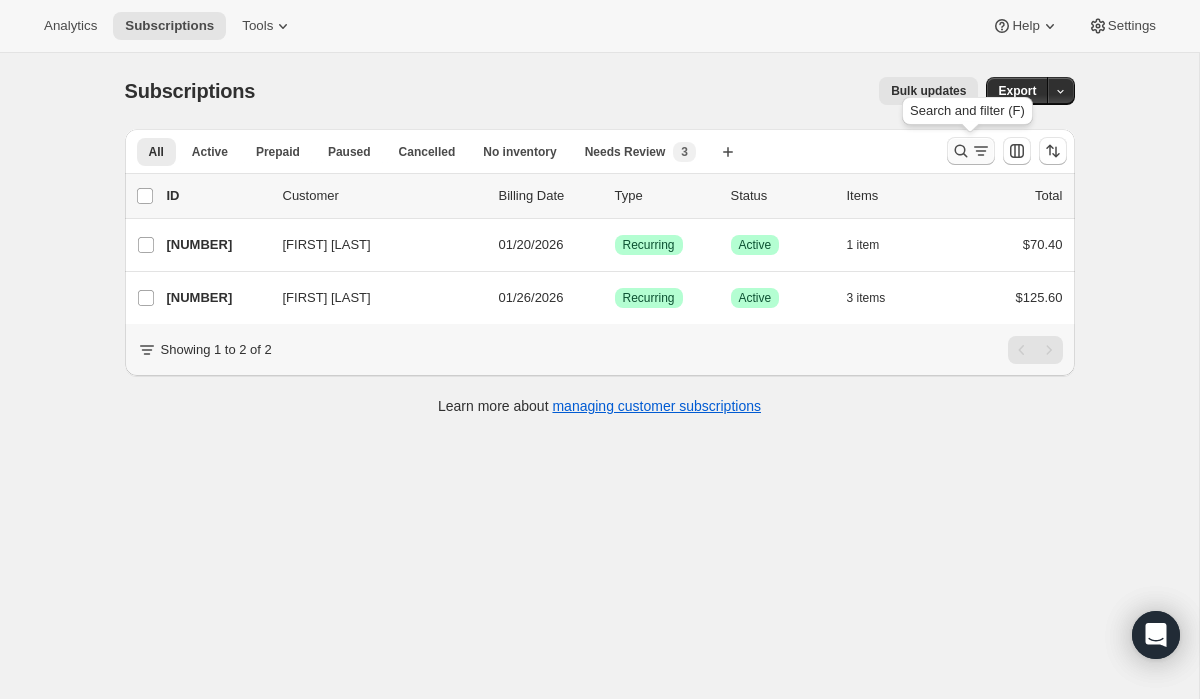 click 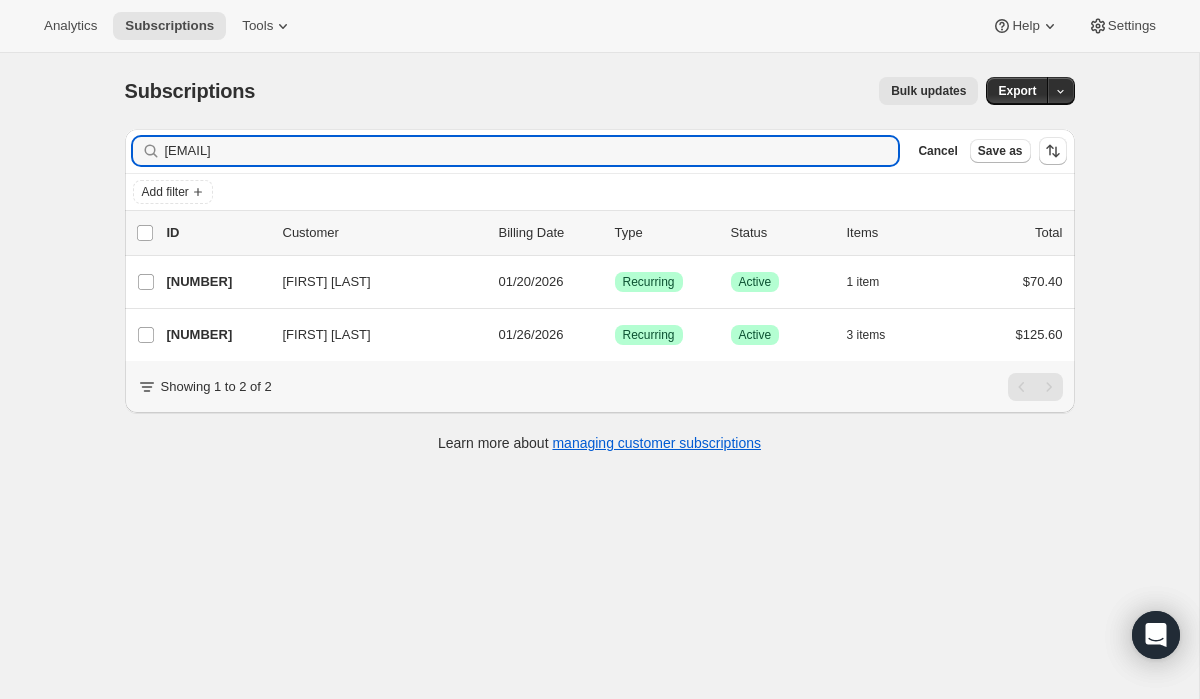 drag, startPoint x: 322, startPoint y: 145, endPoint x: 146, endPoint y: 145, distance: 176 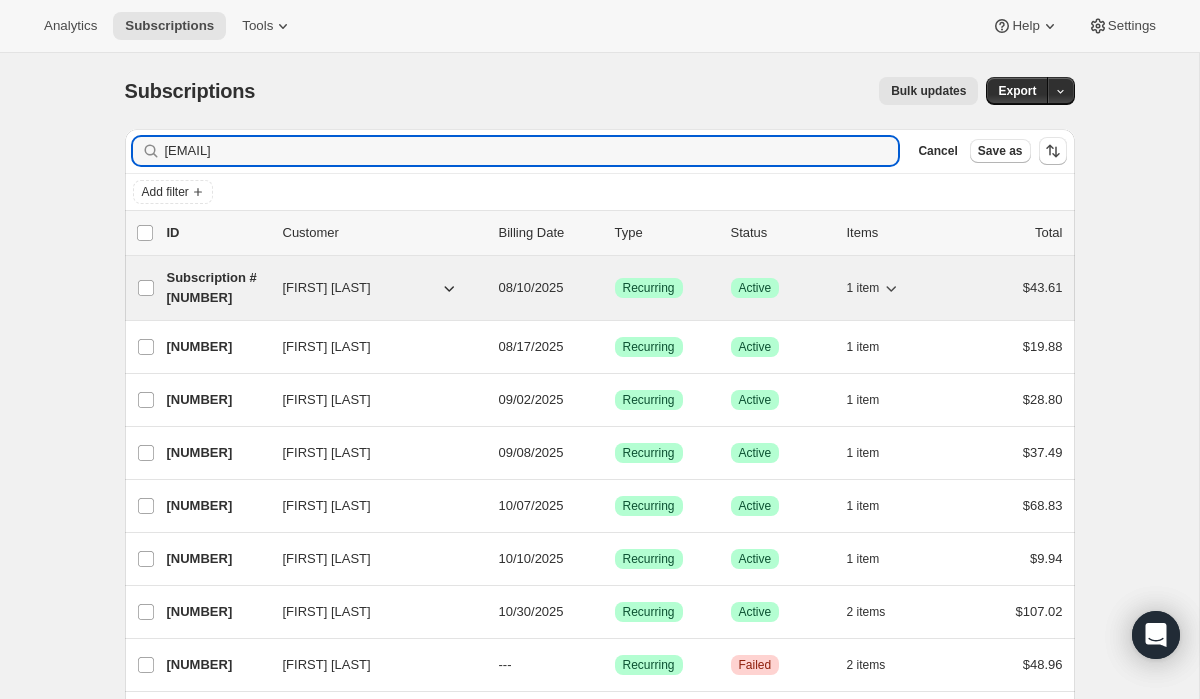 type on "[EMAIL]" 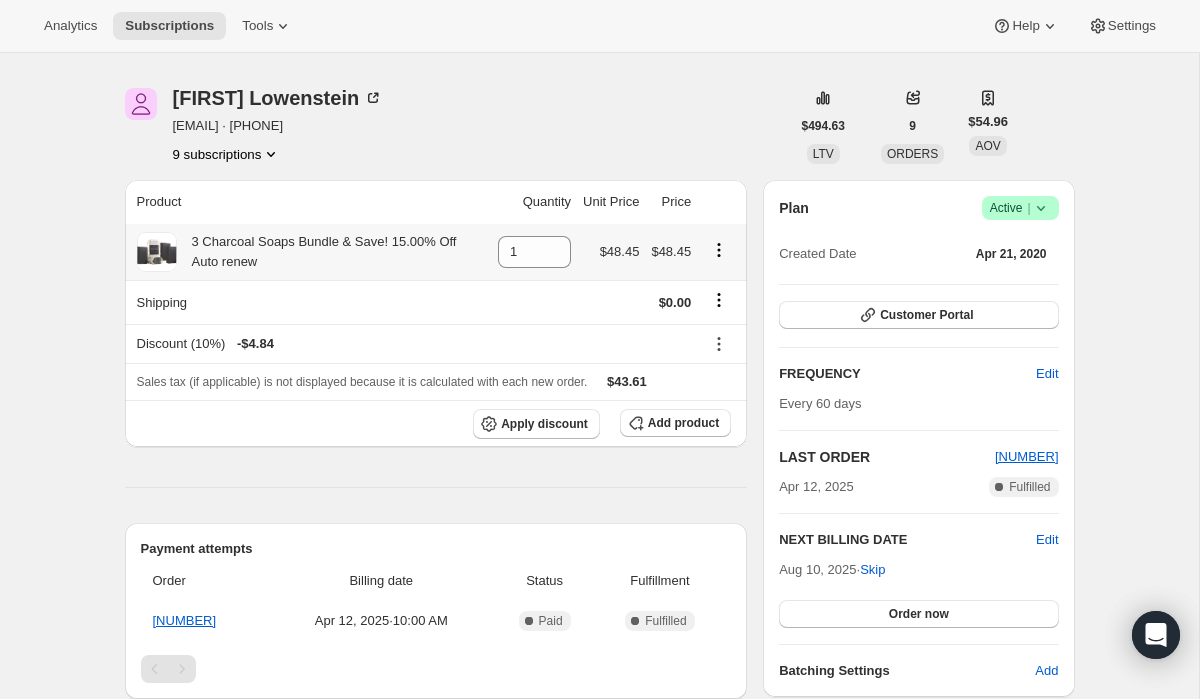 scroll, scrollTop: 51, scrollLeft: 0, axis: vertical 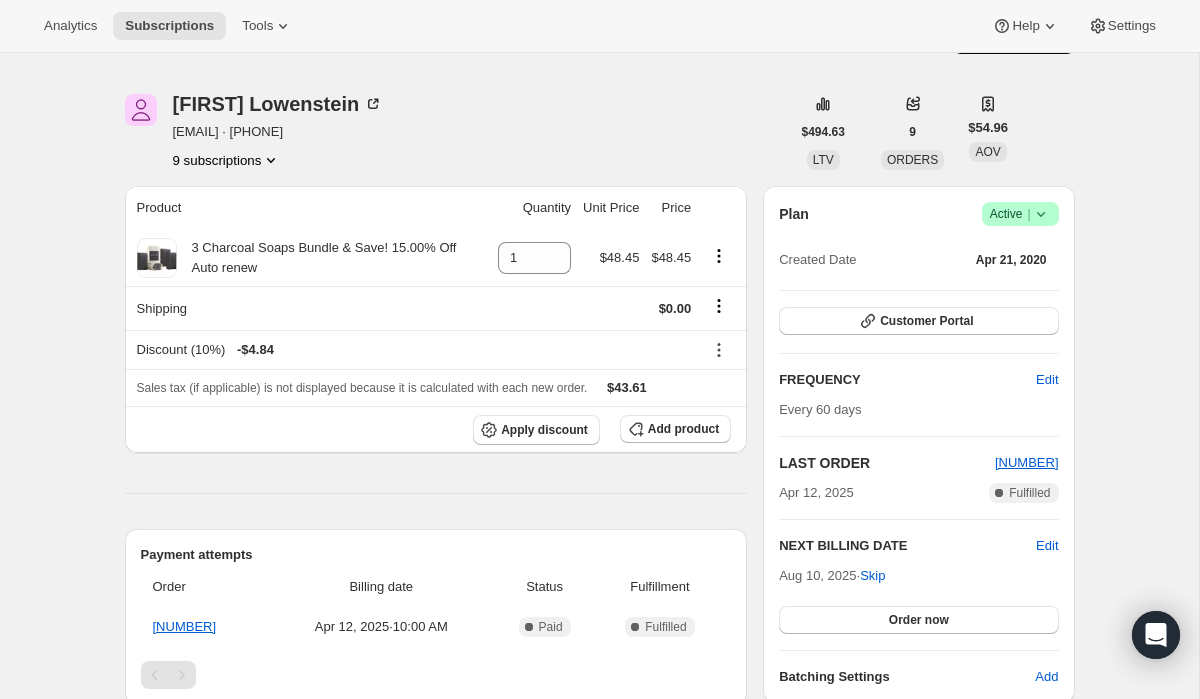 click on "9 subscriptions" at bounding box center (227, 160) 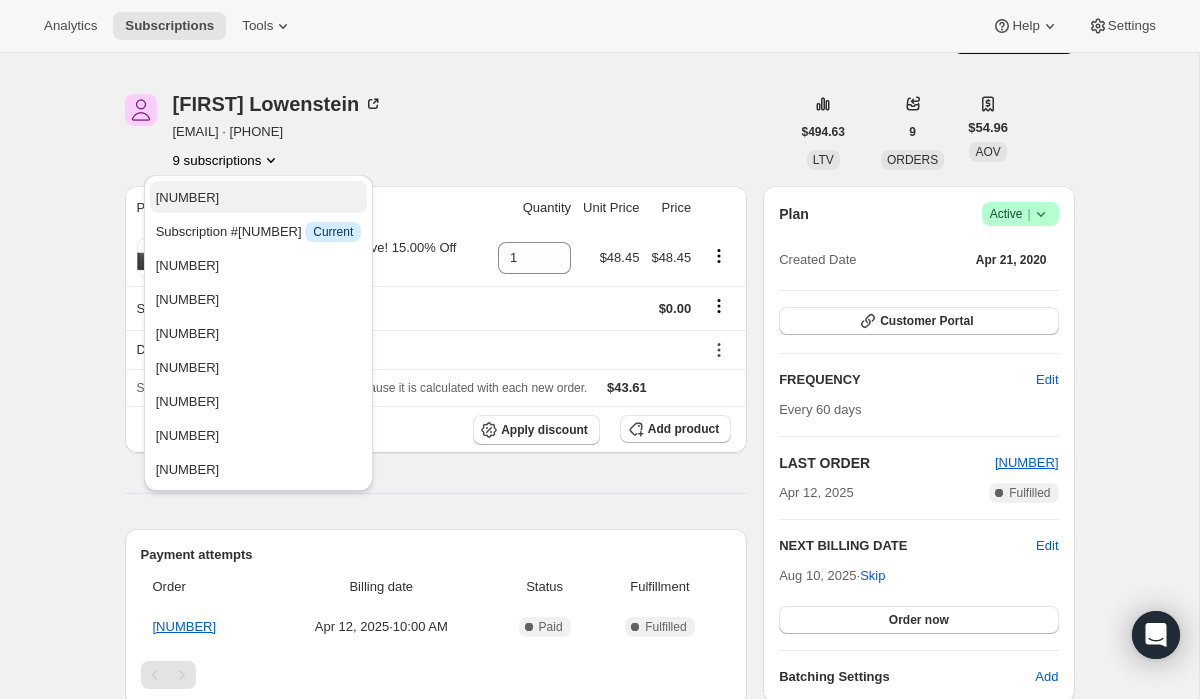 click on "[NUMBER]" at bounding box center (188, 197) 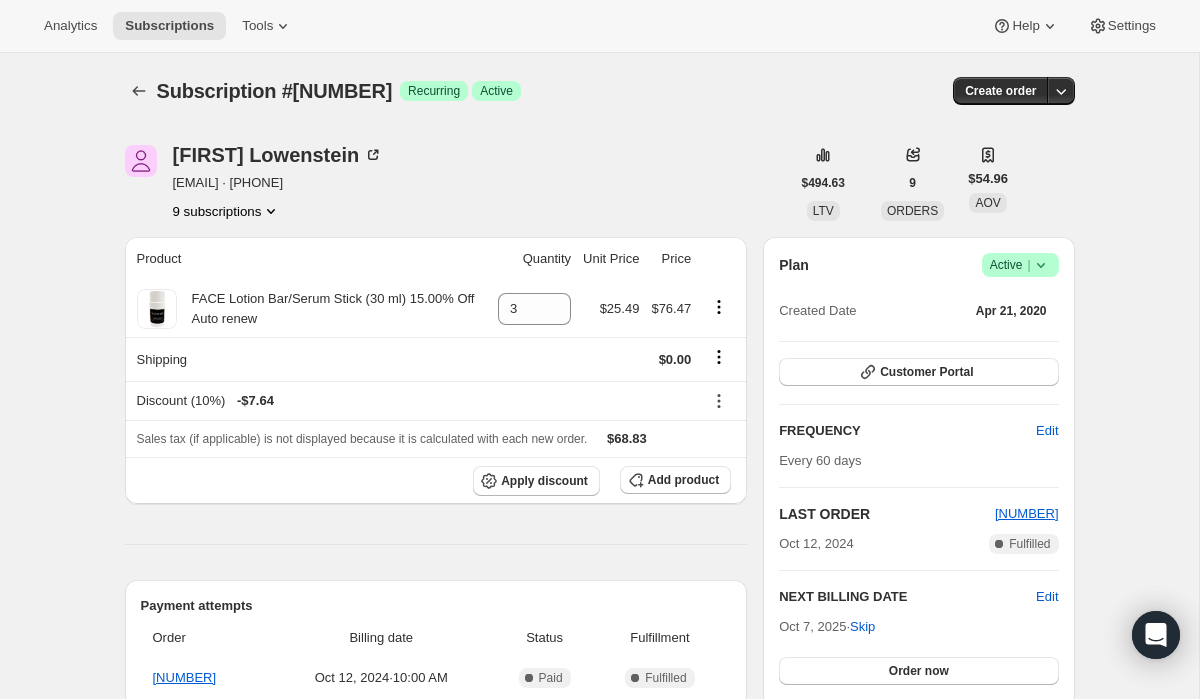 click on "9 subscriptions" at bounding box center (227, 211) 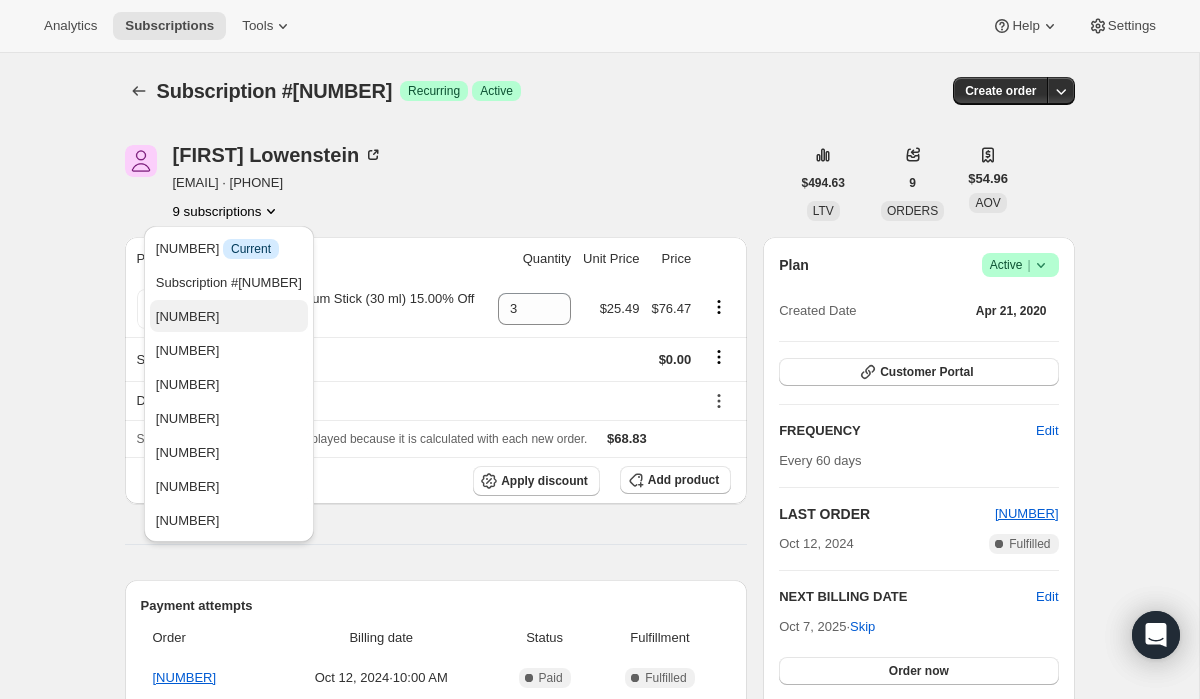 click on "[NUMBER]" at bounding box center [229, 317] 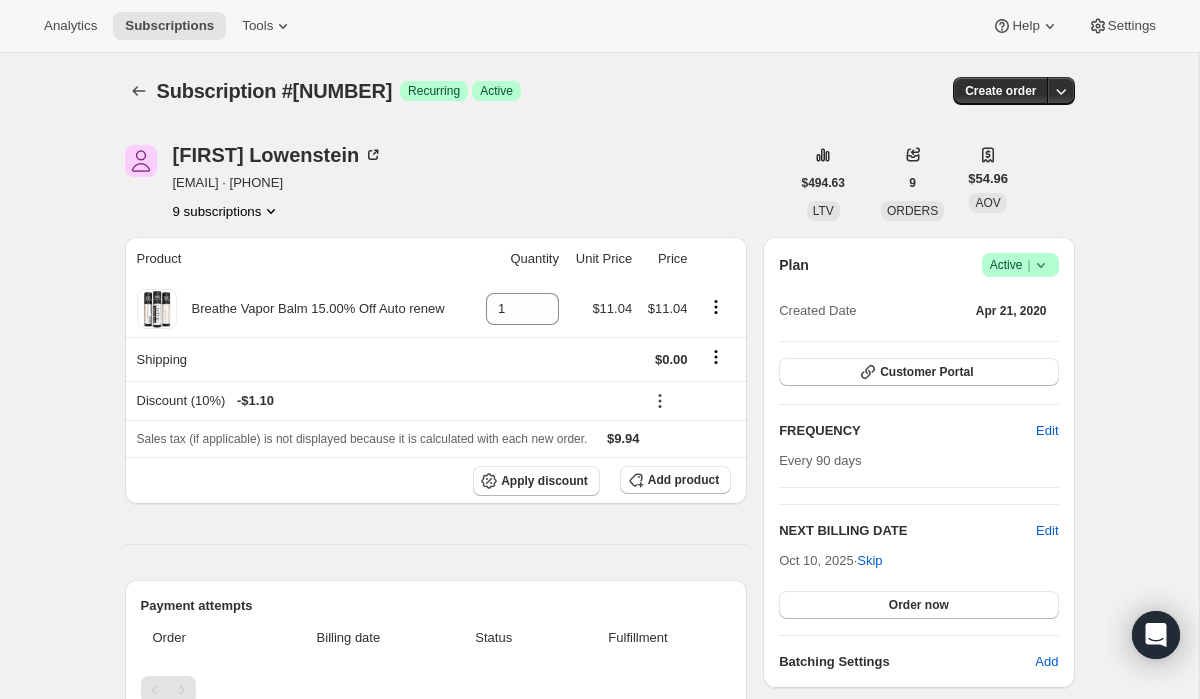 click on "9 subscriptions" at bounding box center (227, 211) 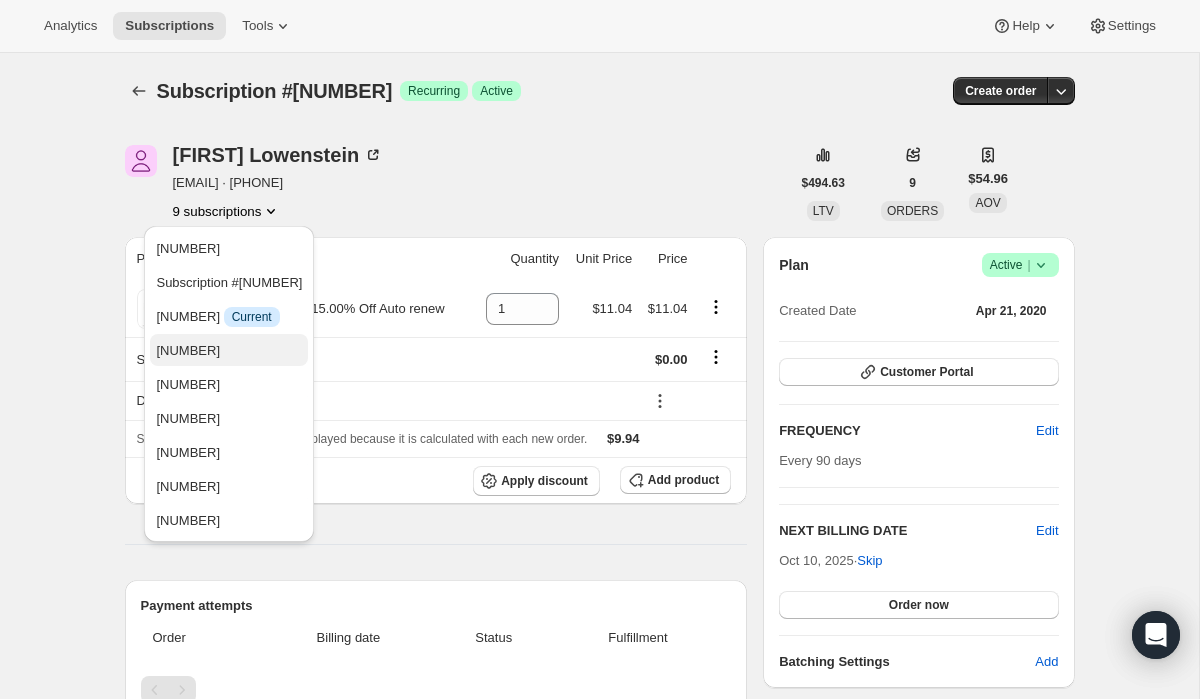 click on "[NUMBER]" at bounding box center (229, 351) 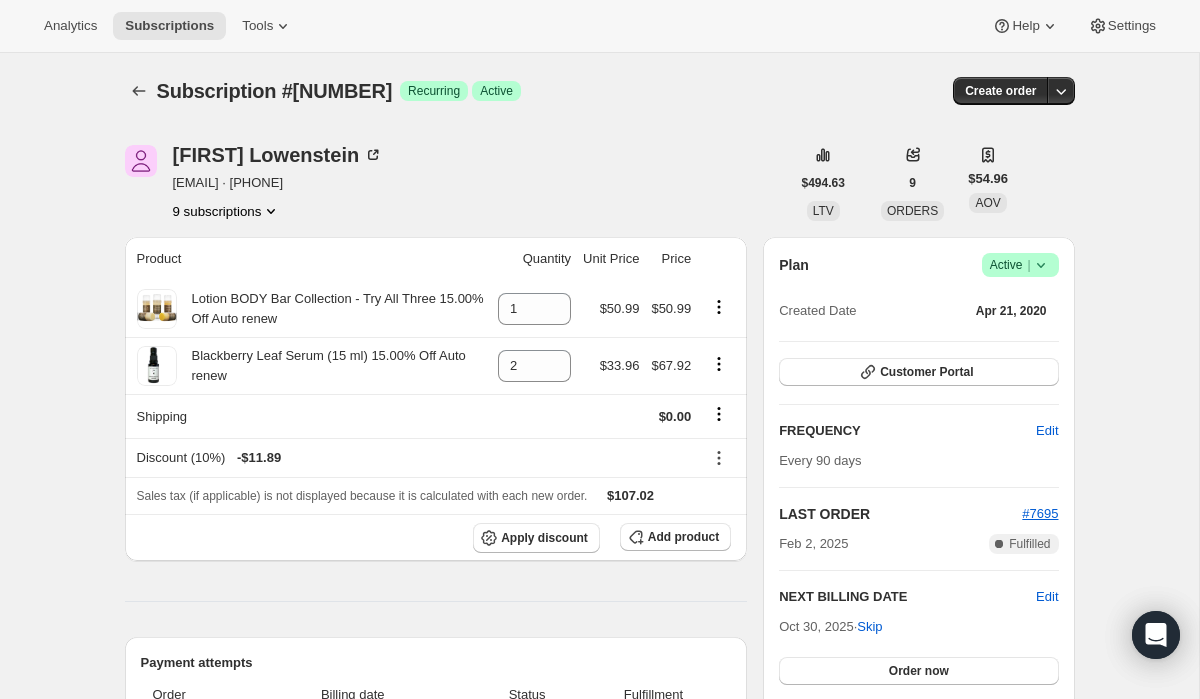 click on "9 subscriptions" at bounding box center (227, 211) 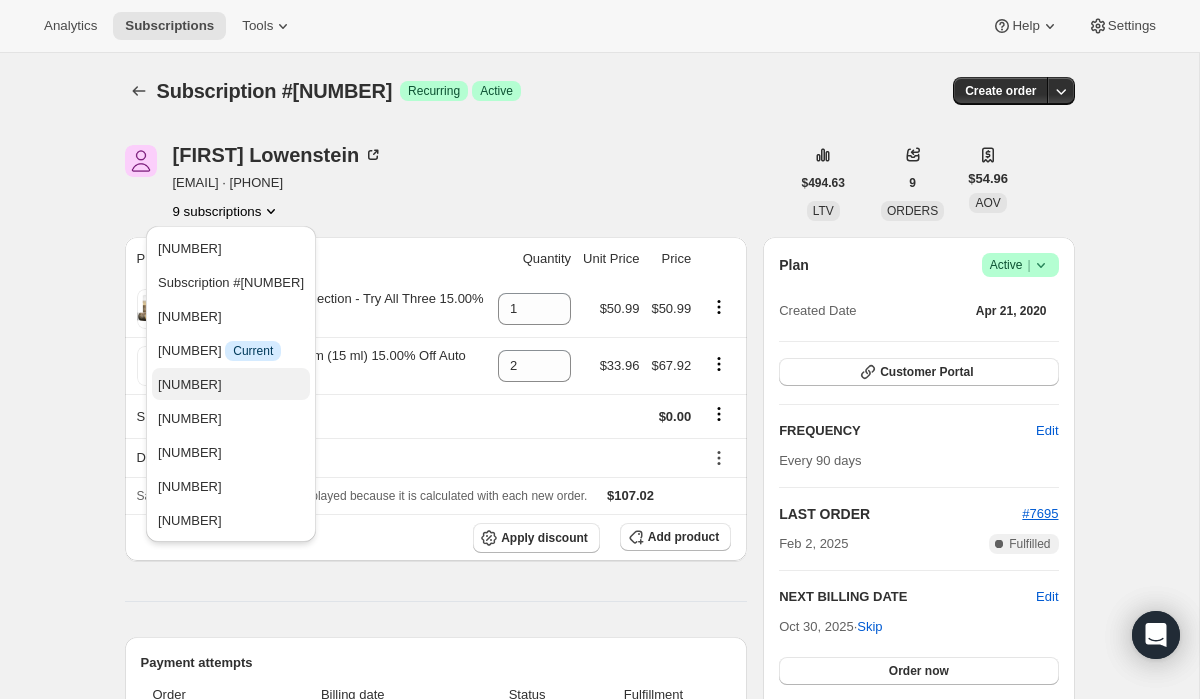click on "[NUMBER]" at bounding box center (231, 385) 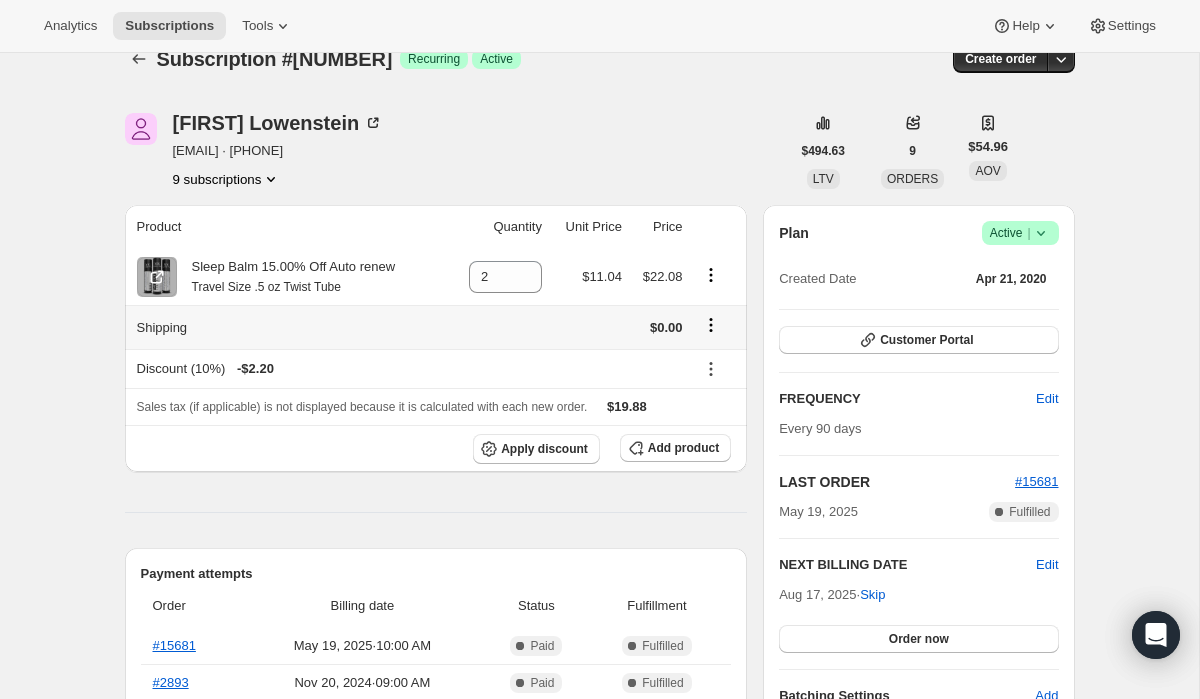 scroll, scrollTop: 34, scrollLeft: 0, axis: vertical 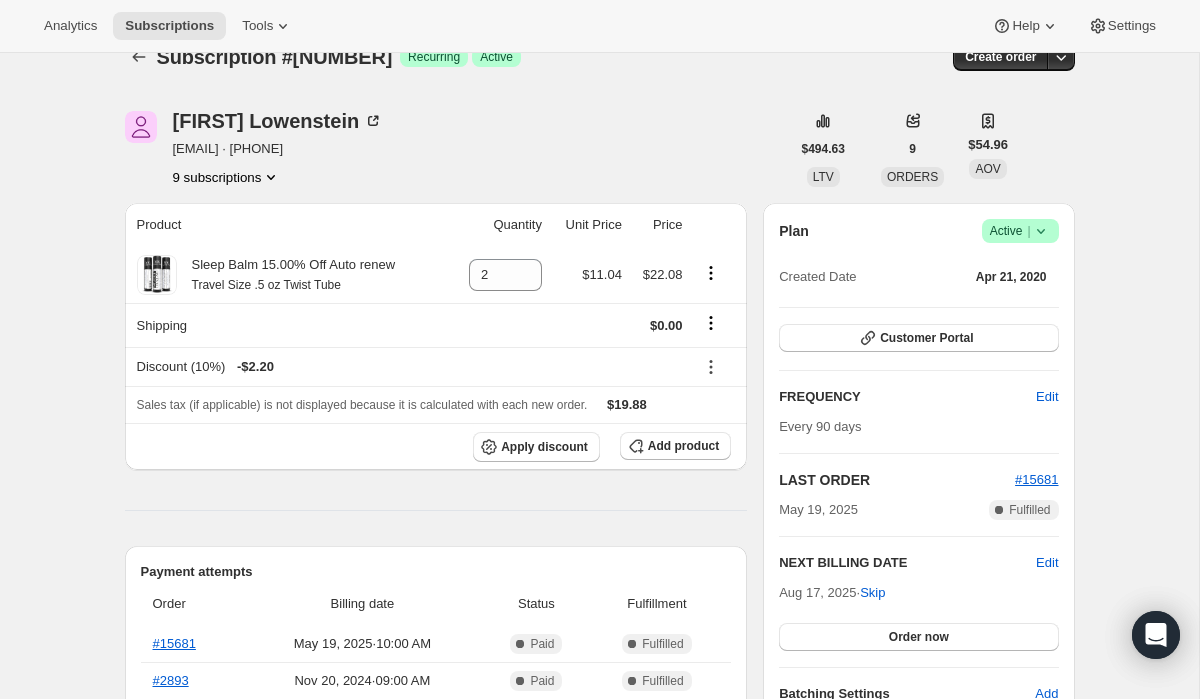 click on "9 subscriptions" at bounding box center [227, 177] 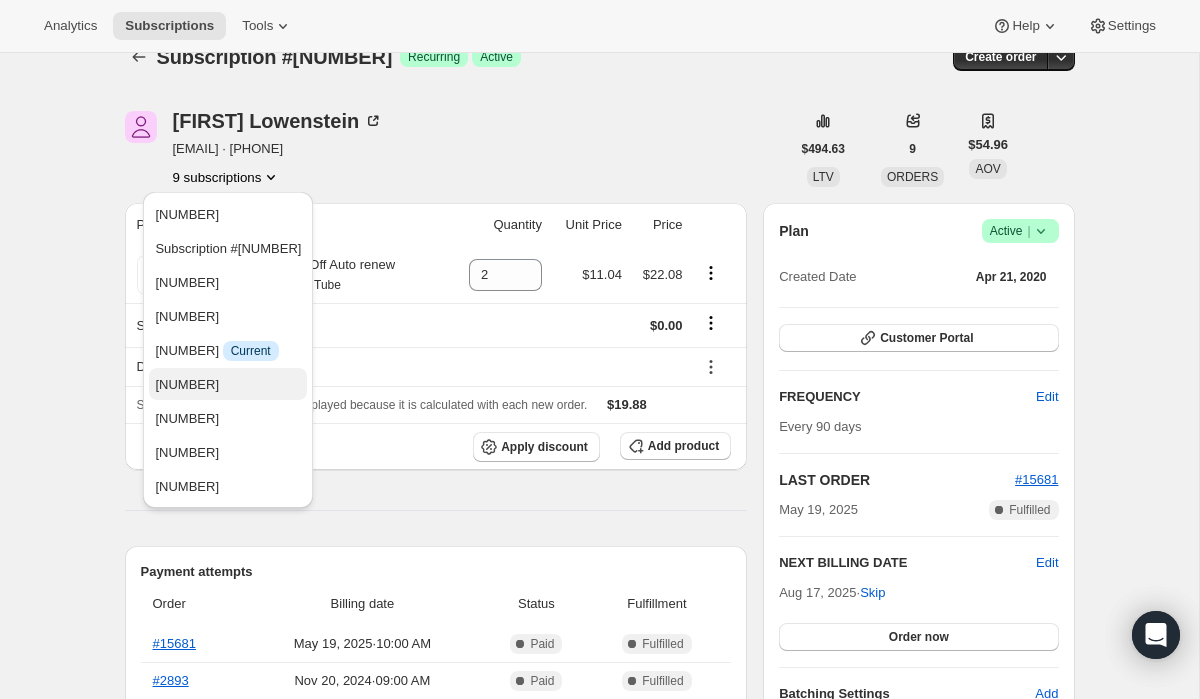click on "[NUMBER]" at bounding box center (228, 385) 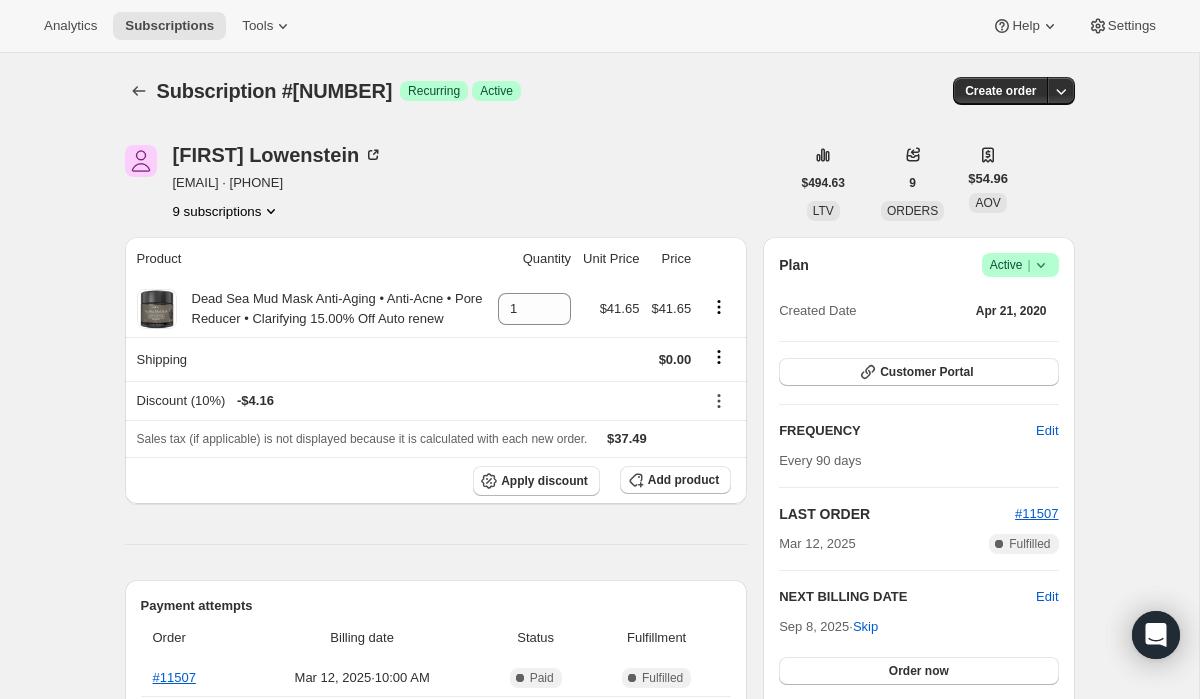 click on "[FIRST] [LAST] [EMAIL] · [PHONE] 9 subscriptions" at bounding box center (278, 183) 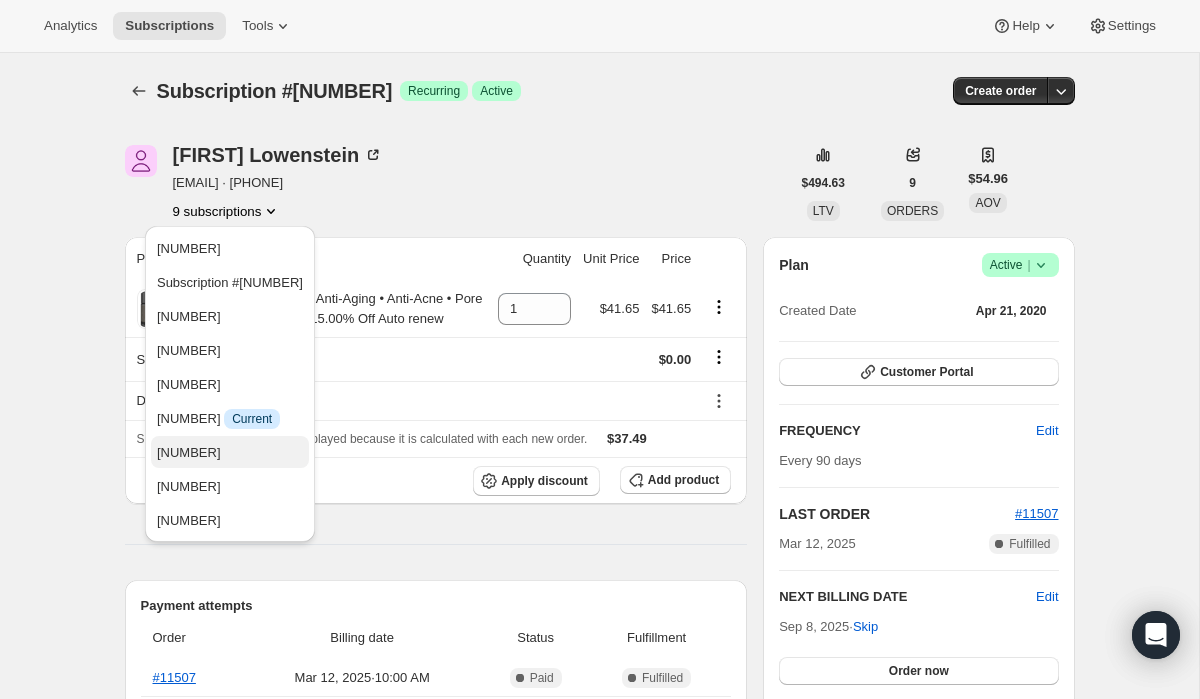click on "[NUMBER]" at bounding box center [230, 453] 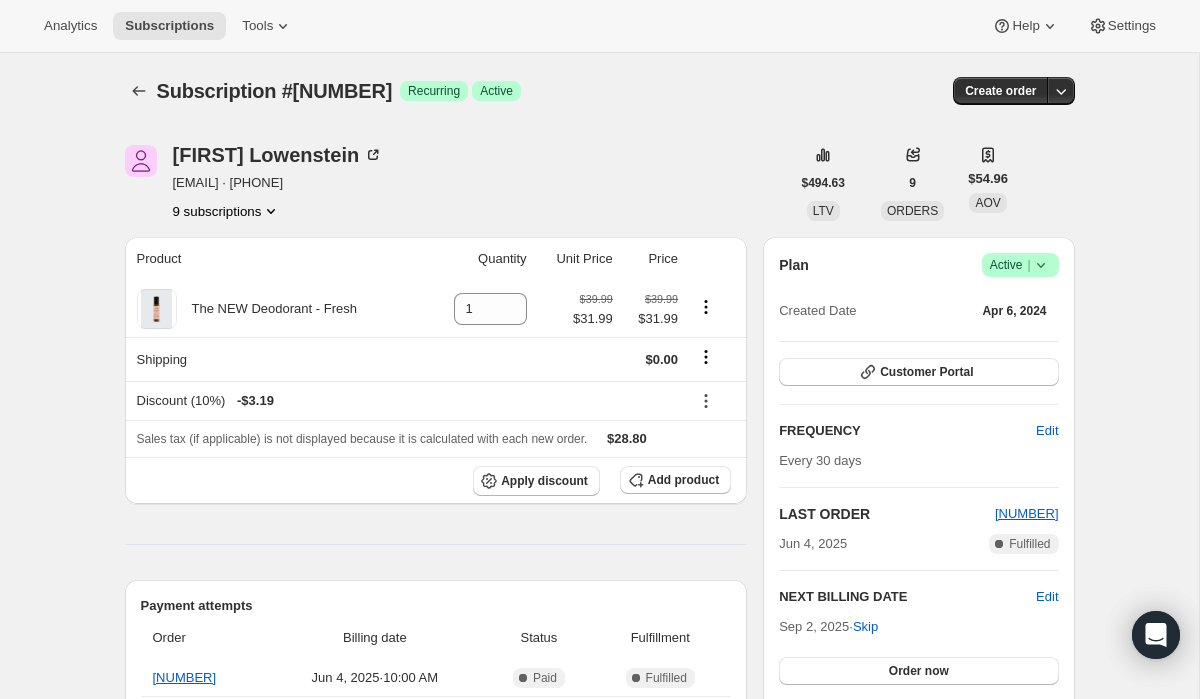 click 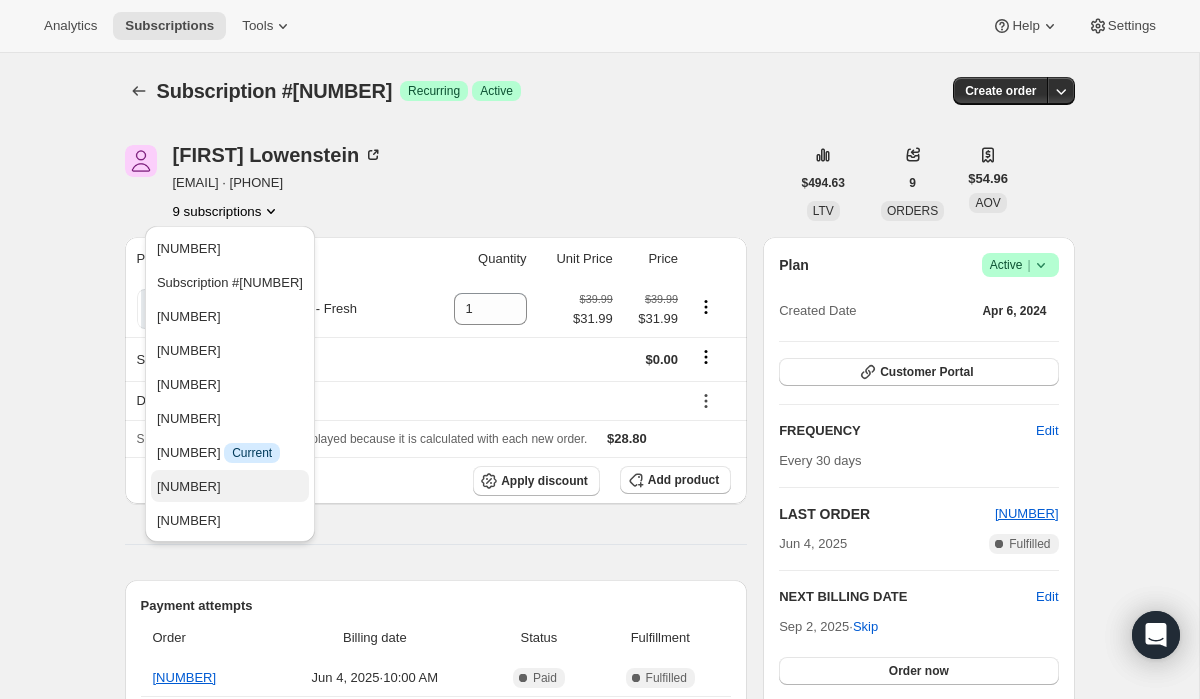 click on "[NUMBER]" at bounding box center [230, 487] 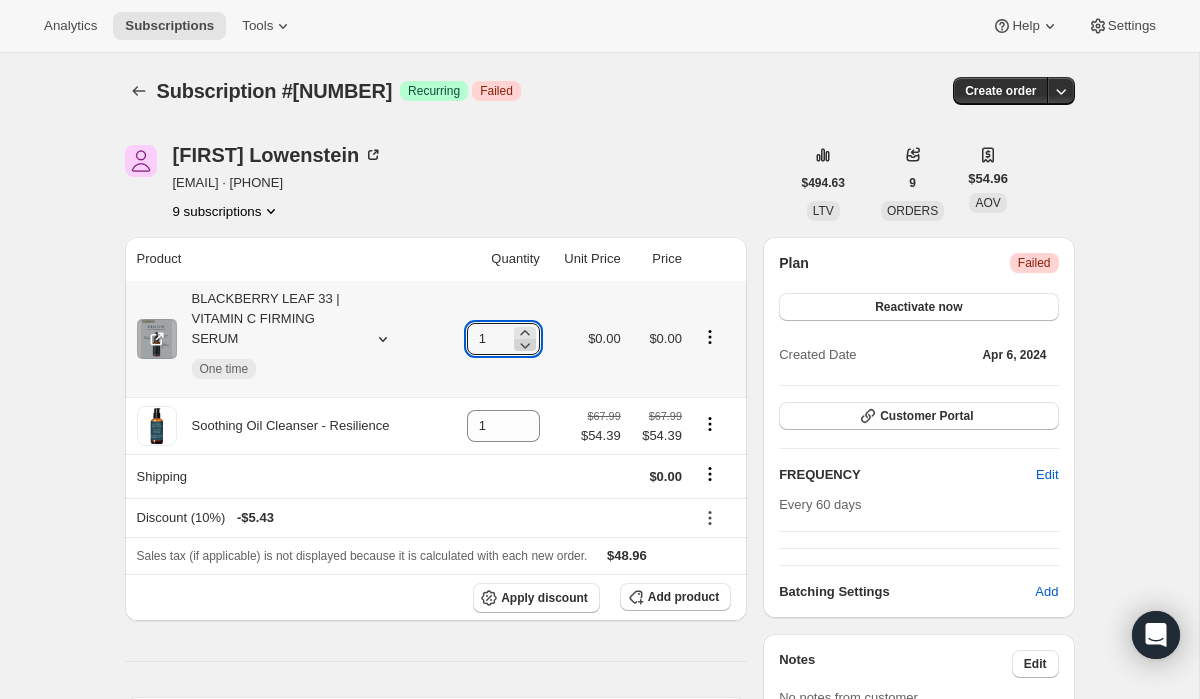 click 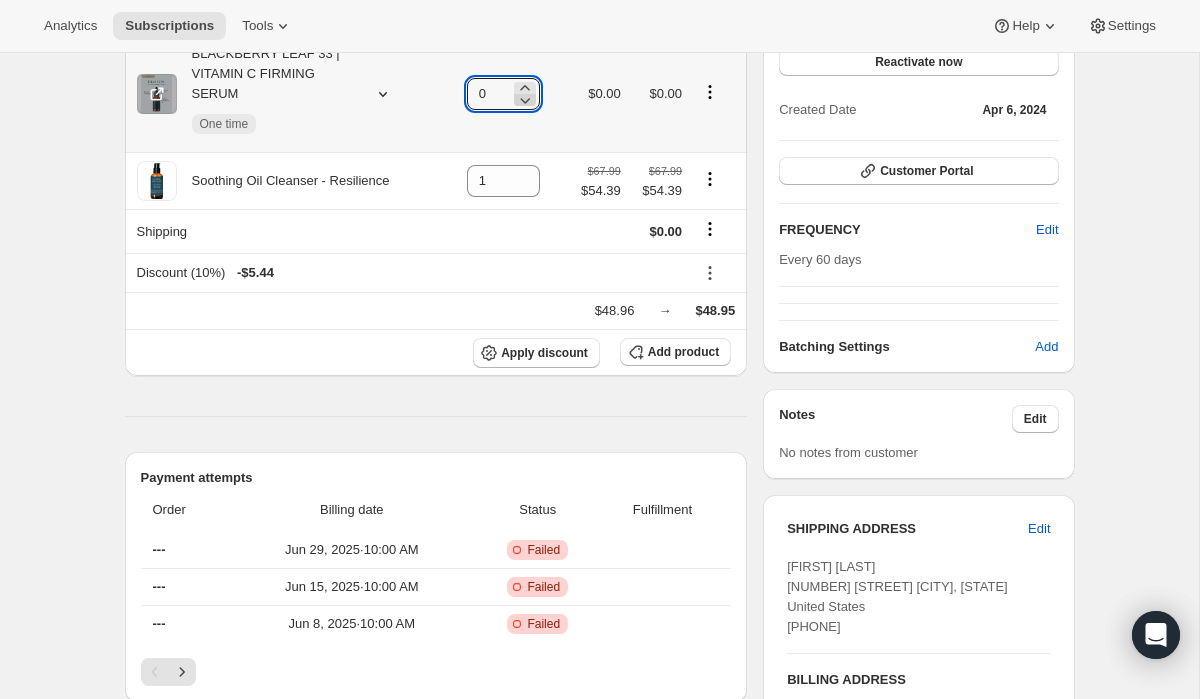 scroll, scrollTop: 239, scrollLeft: 0, axis: vertical 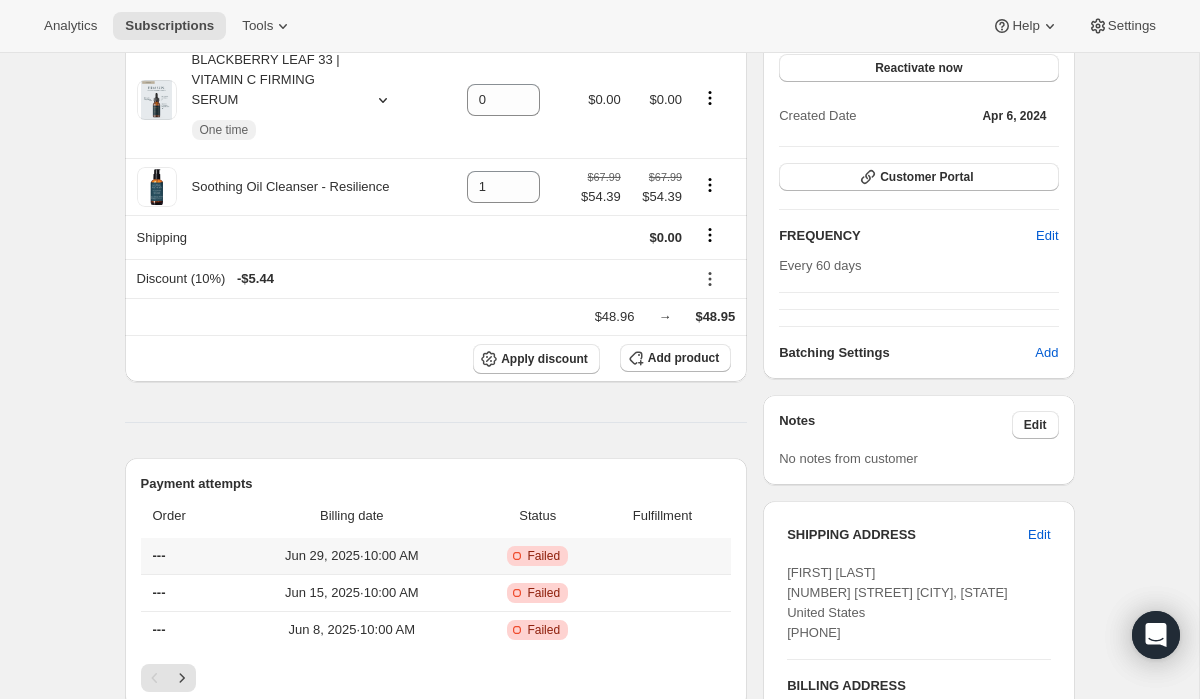 click on "Failed" at bounding box center [543, 556] 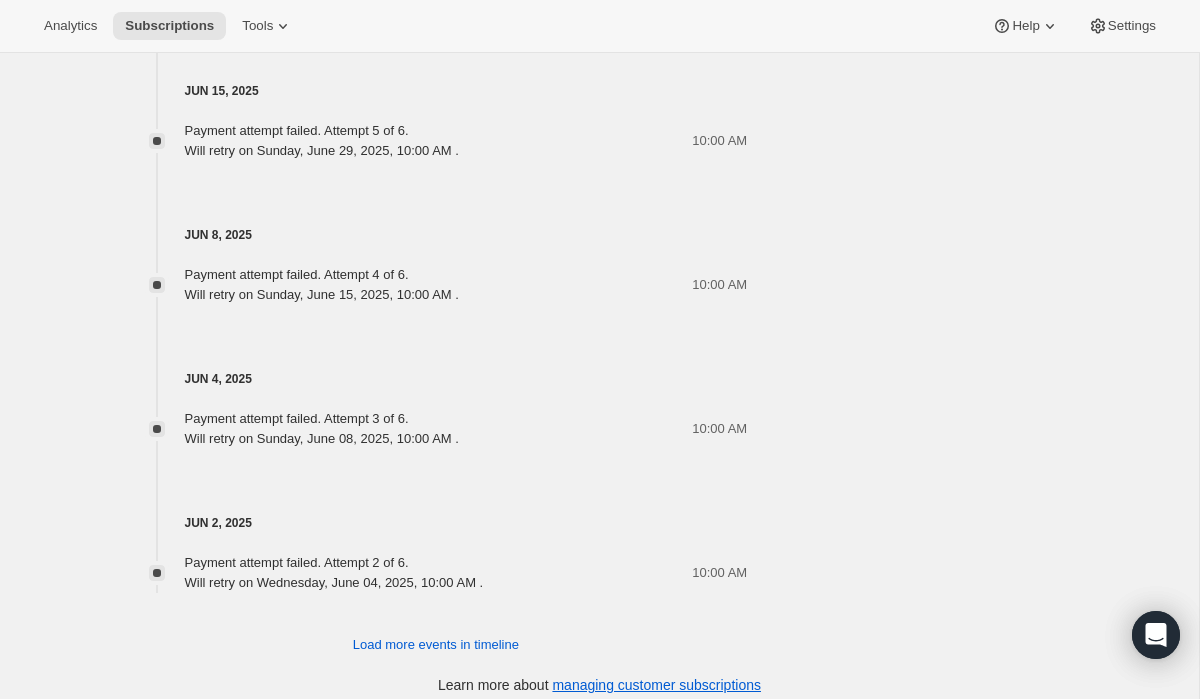 scroll, scrollTop: 1150, scrollLeft: 0, axis: vertical 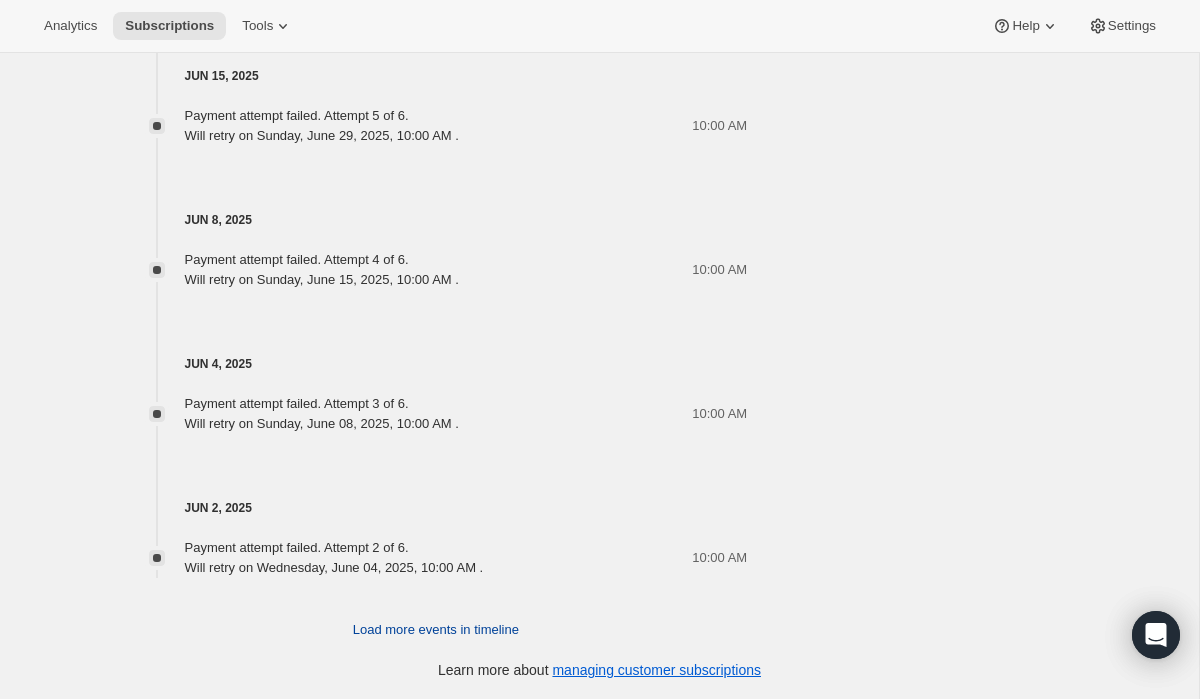 click on "Load more events in timeline" at bounding box center (436, 630) 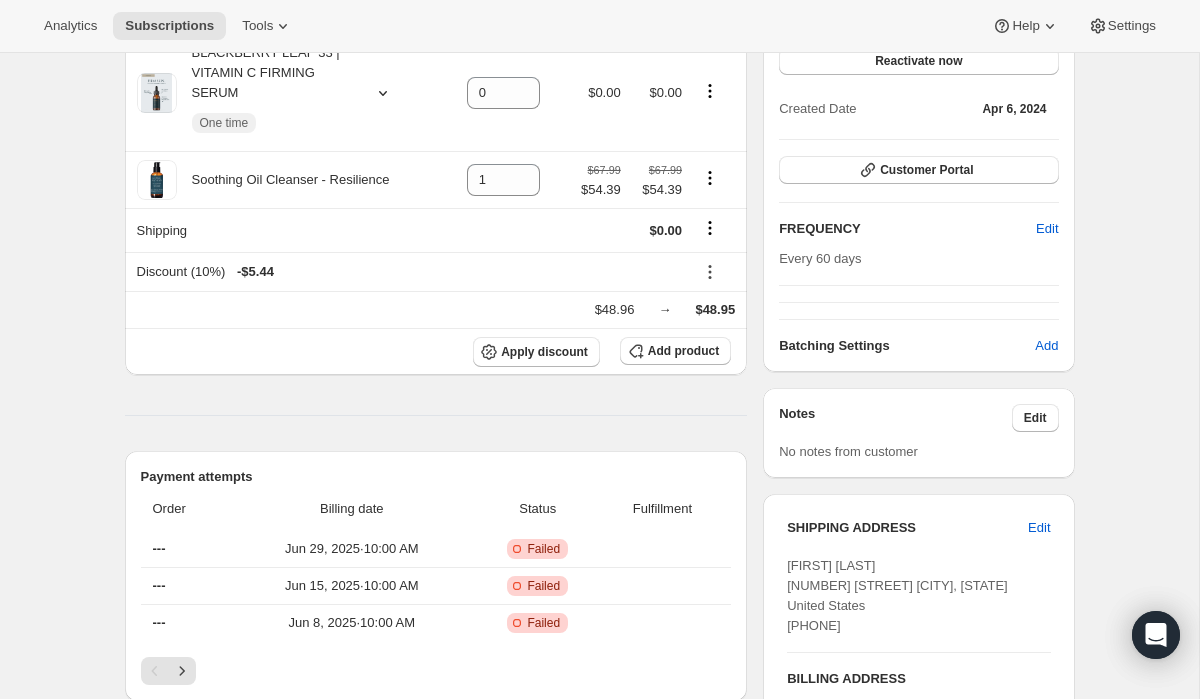 scroll, scrollTop: 259, scrollLeft: 0, axis: vertical 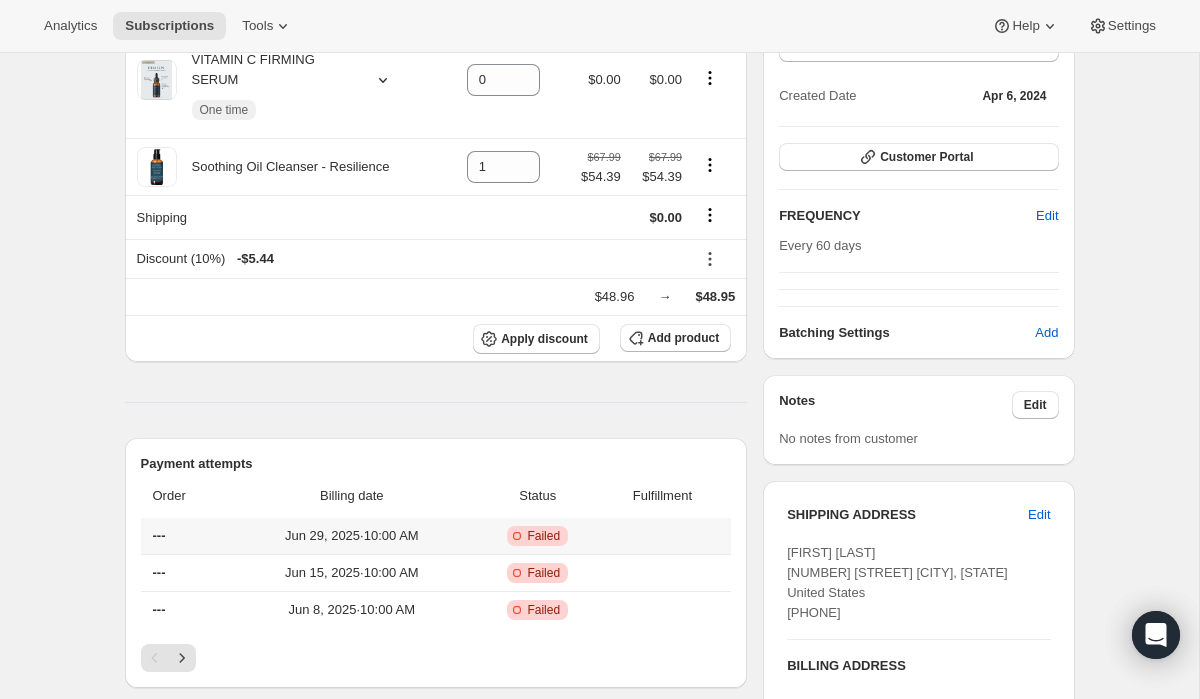 click on "---" at bounding box center (159, 535) 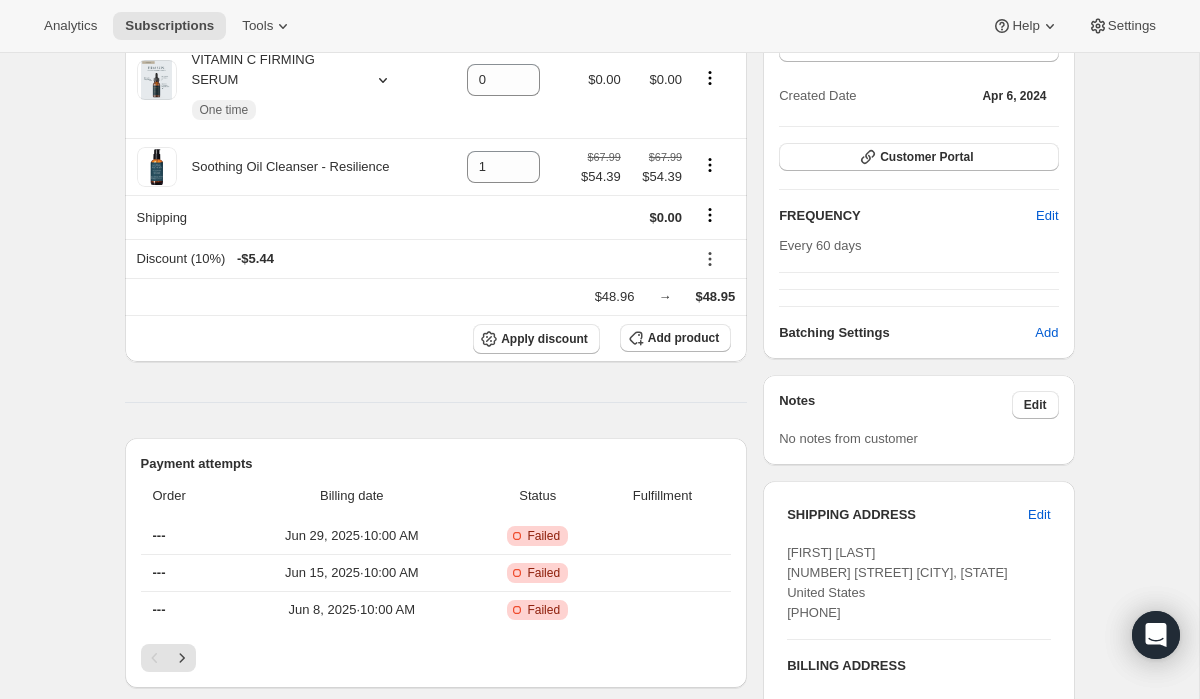 click on "Billing date" at bounding box center (352, 496) 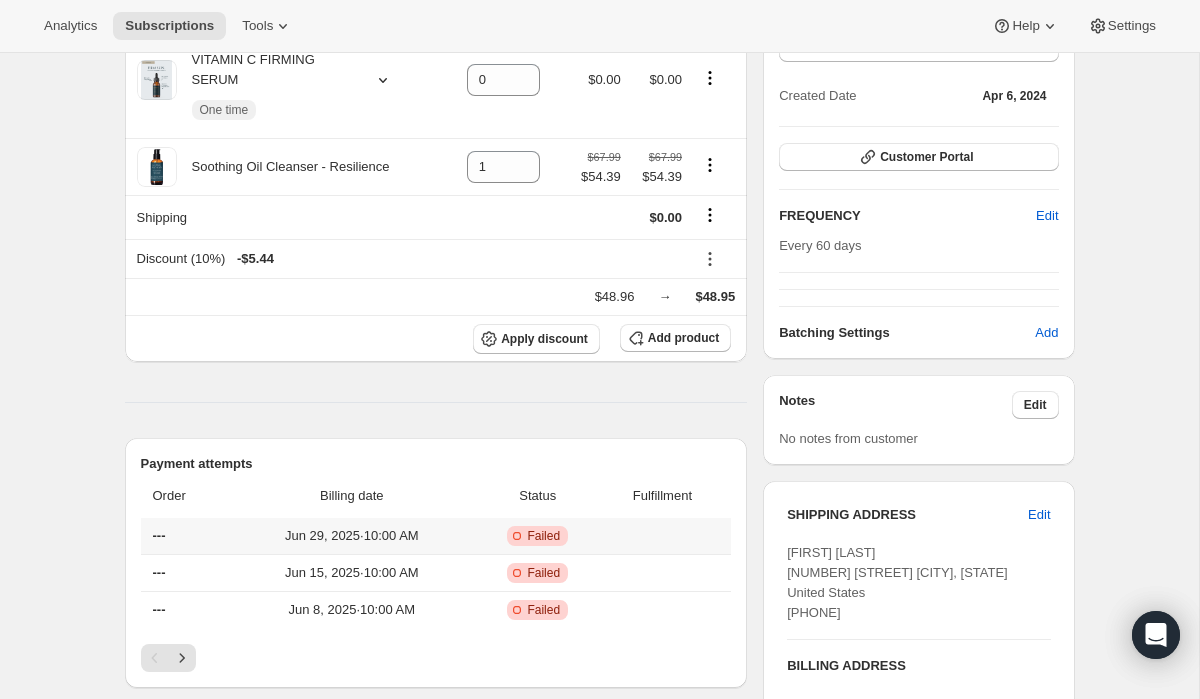 click on "Jun 29, 2025  ·  10:00 AM" at bounding box center (352, 536) 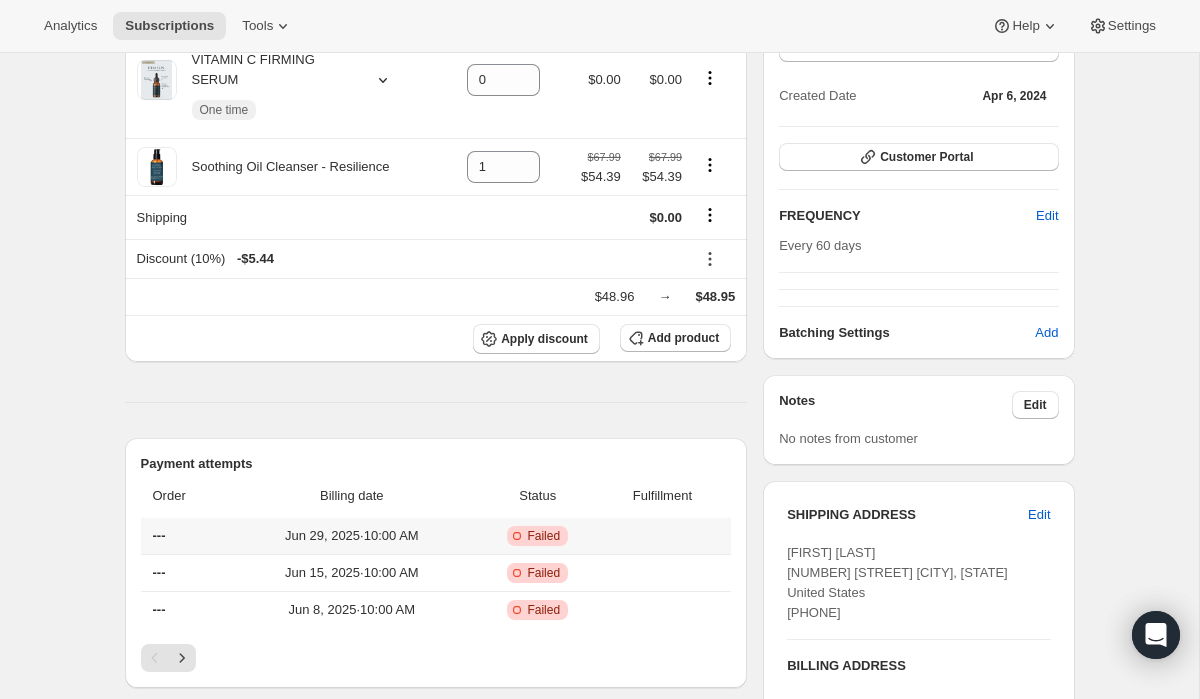 click on "Jun 29, 2025  ·  10:00 AM" at bounding box center (352, 536) 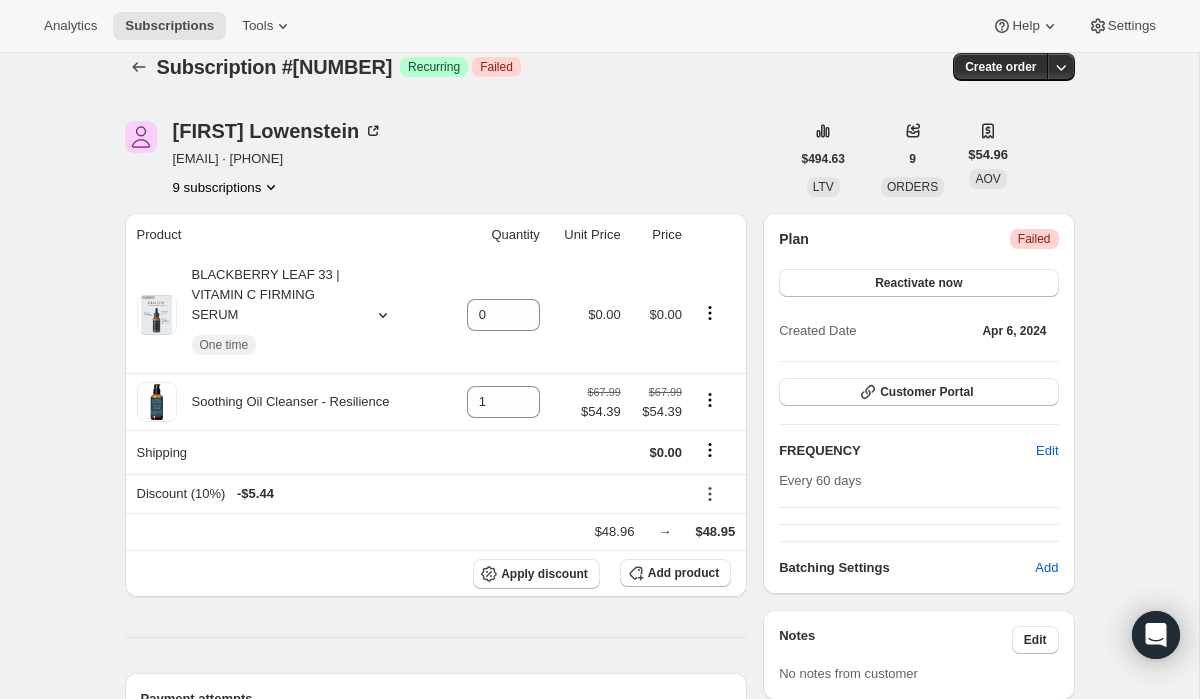 scroll, scrollTop: 0, scrollLeft: 0, axis: both 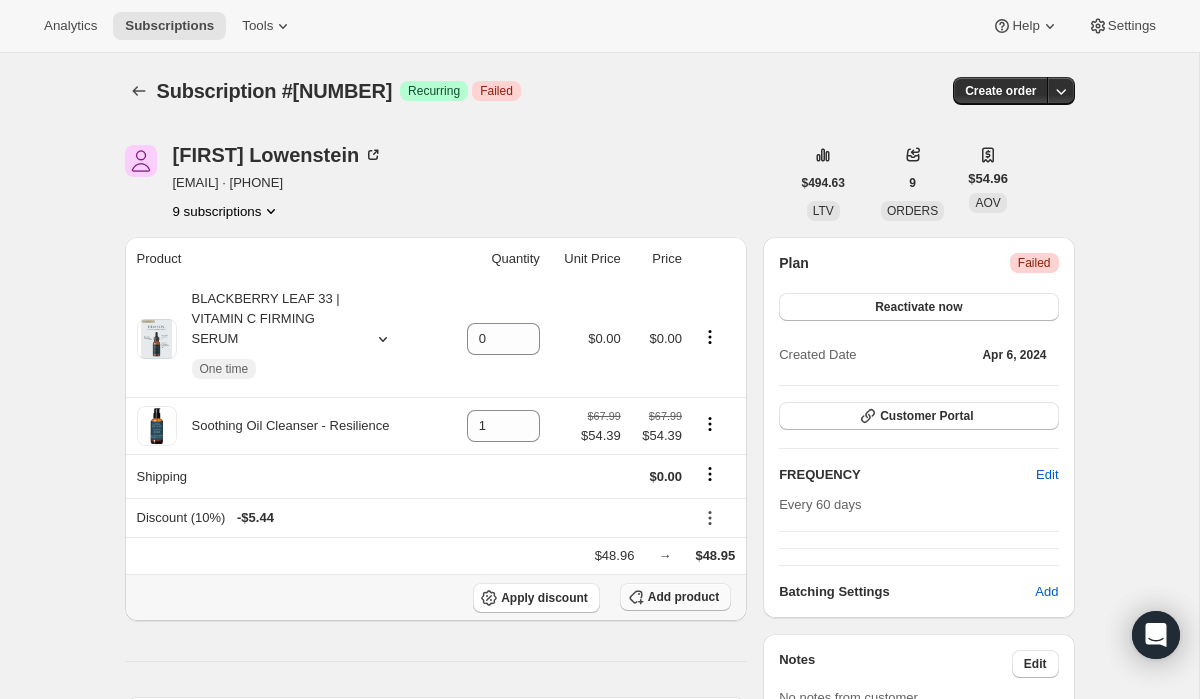 click on "Add product" at bounding box center (683, 597) 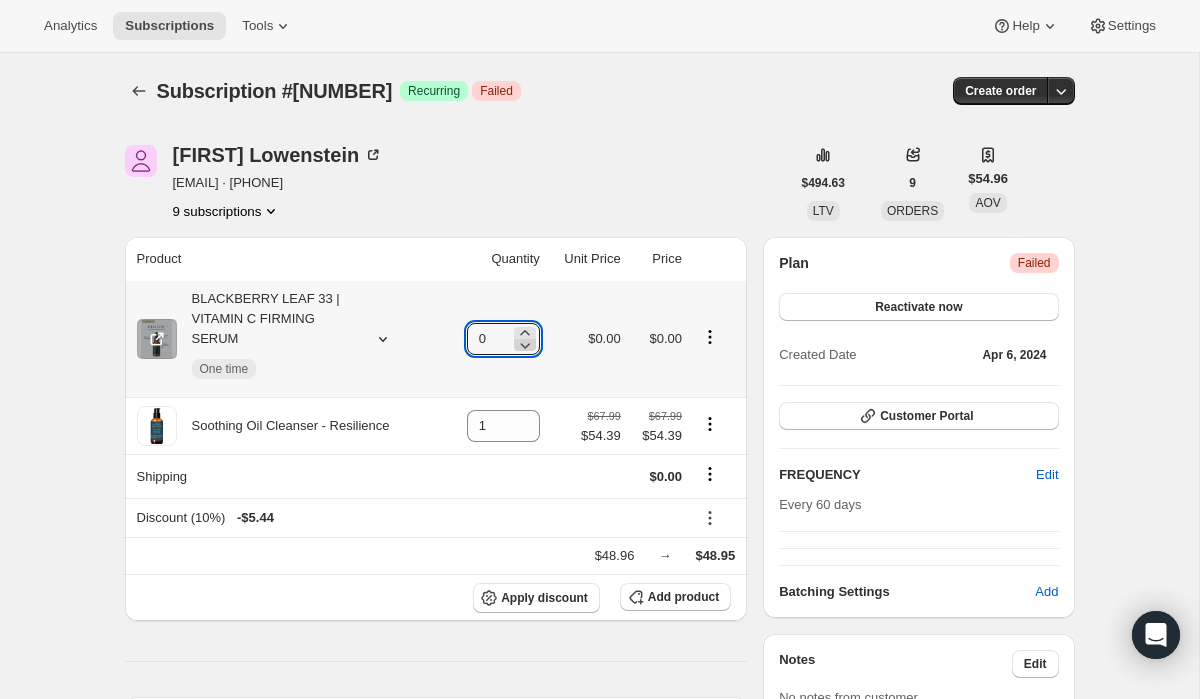 click 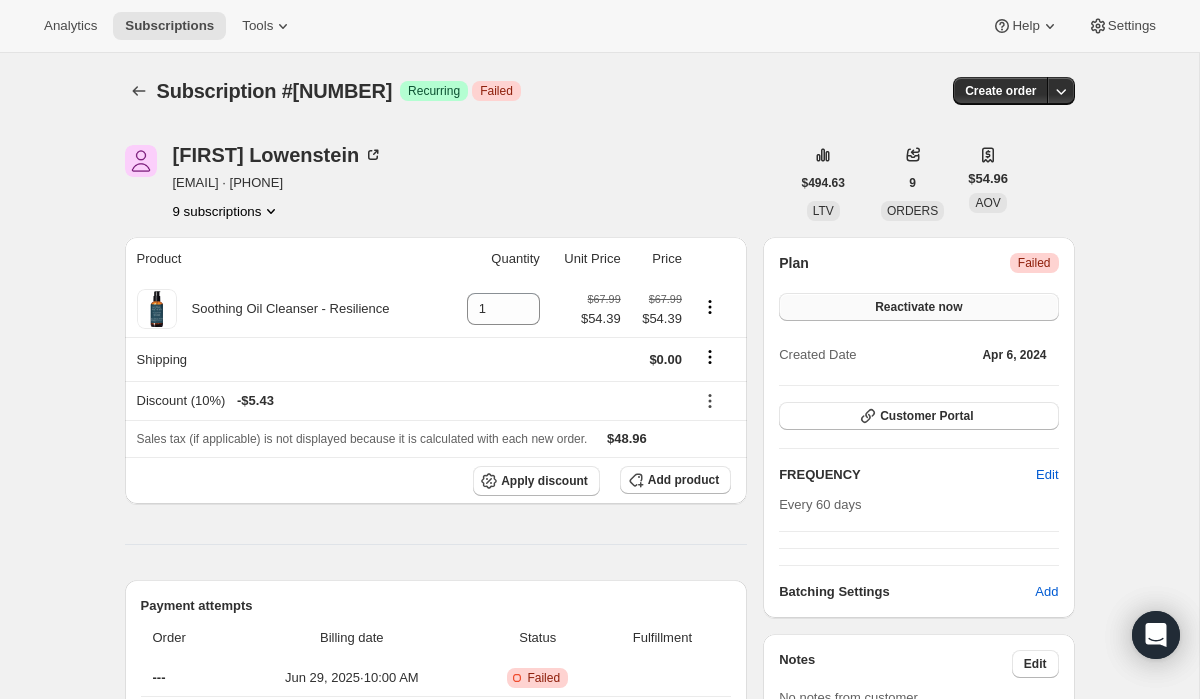 click on "Reactivate now" at bounding box center [918, 307] 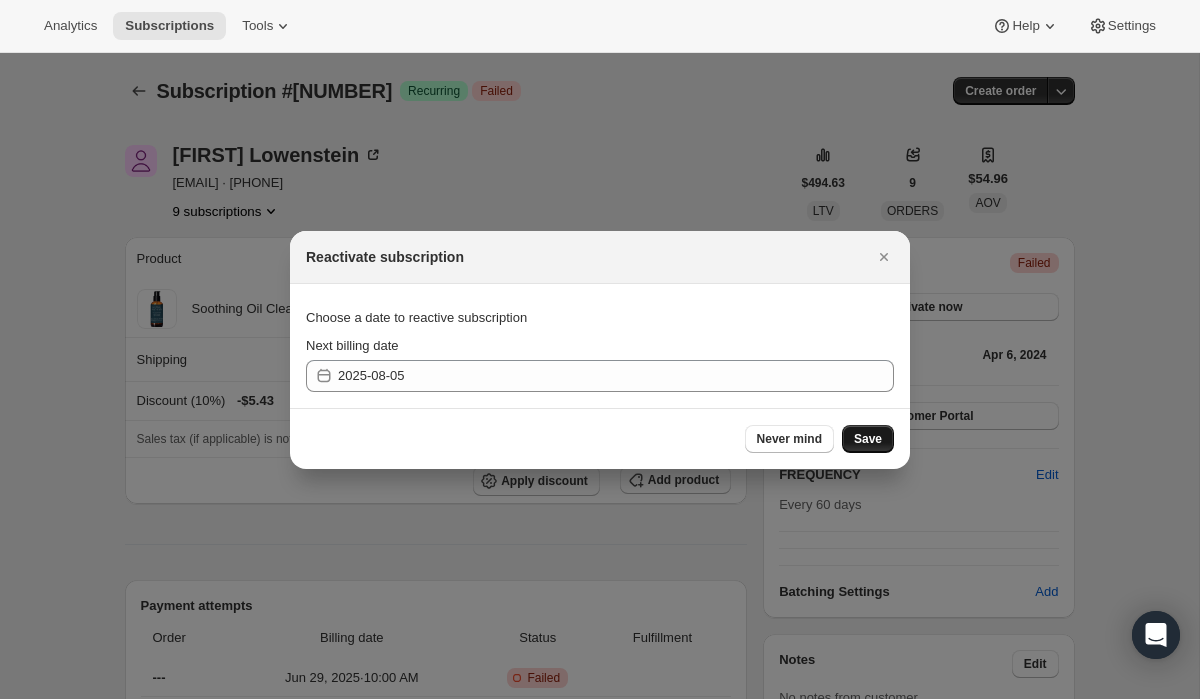 click on "Save" at bounding box center (868, 439) 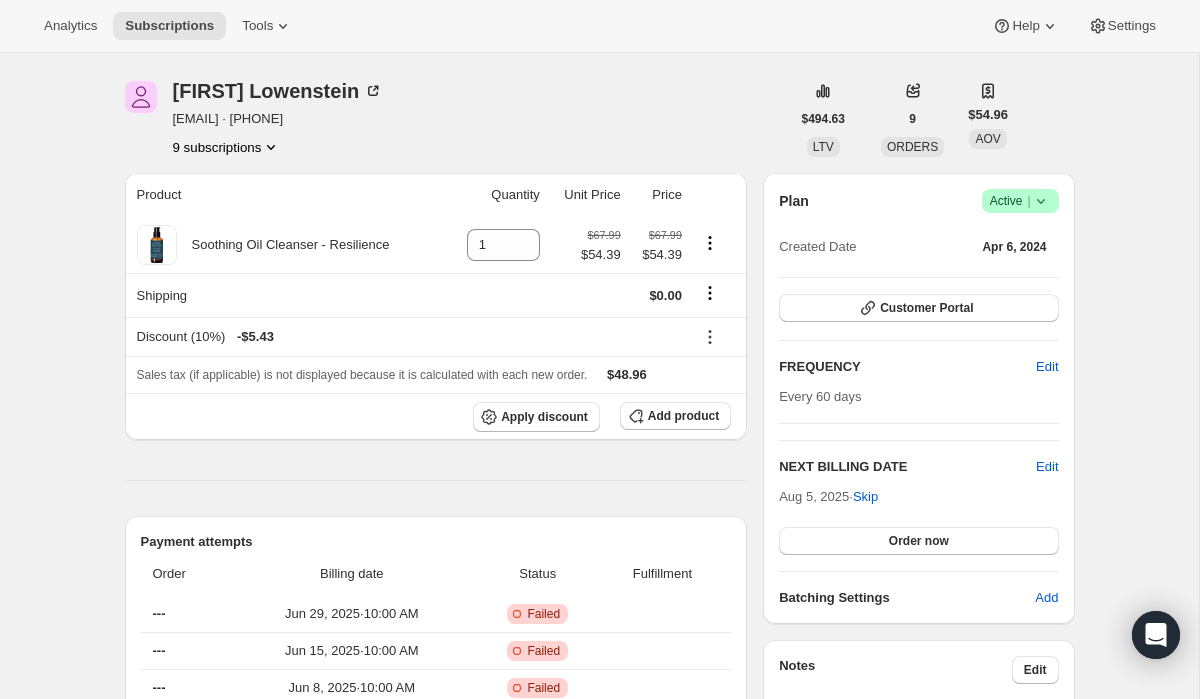 scroll, scrollTop: 160, scrollLeft: 0, axis: vertical 